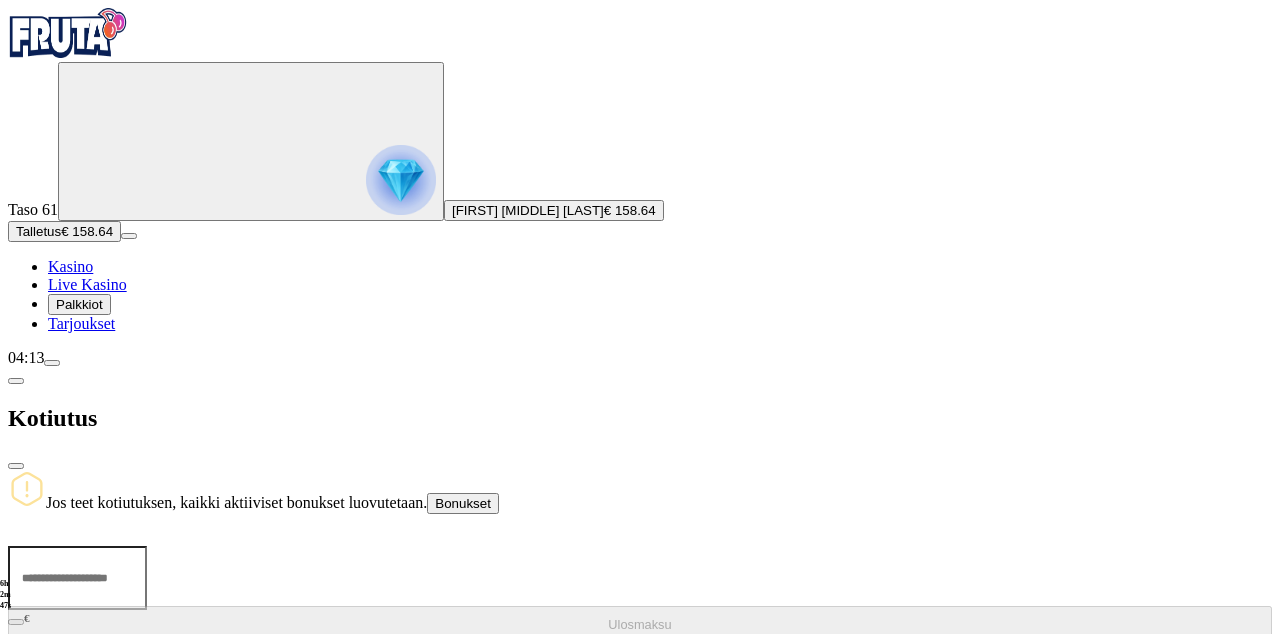 scroll, scrollTop: 0, scrollLeft: 0, axis: both 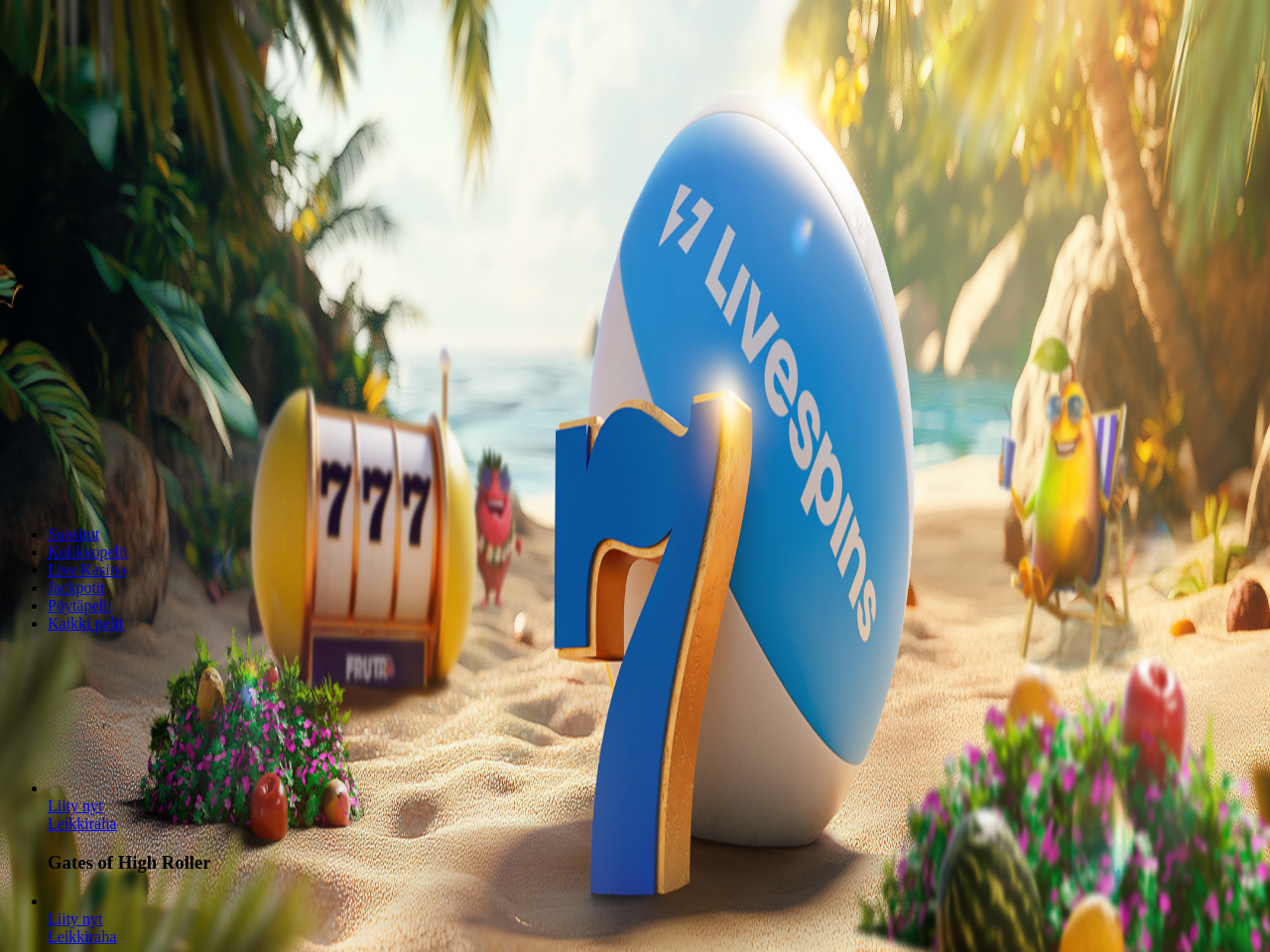 click on "Kirjaudu" at bounding box center (137, 71) 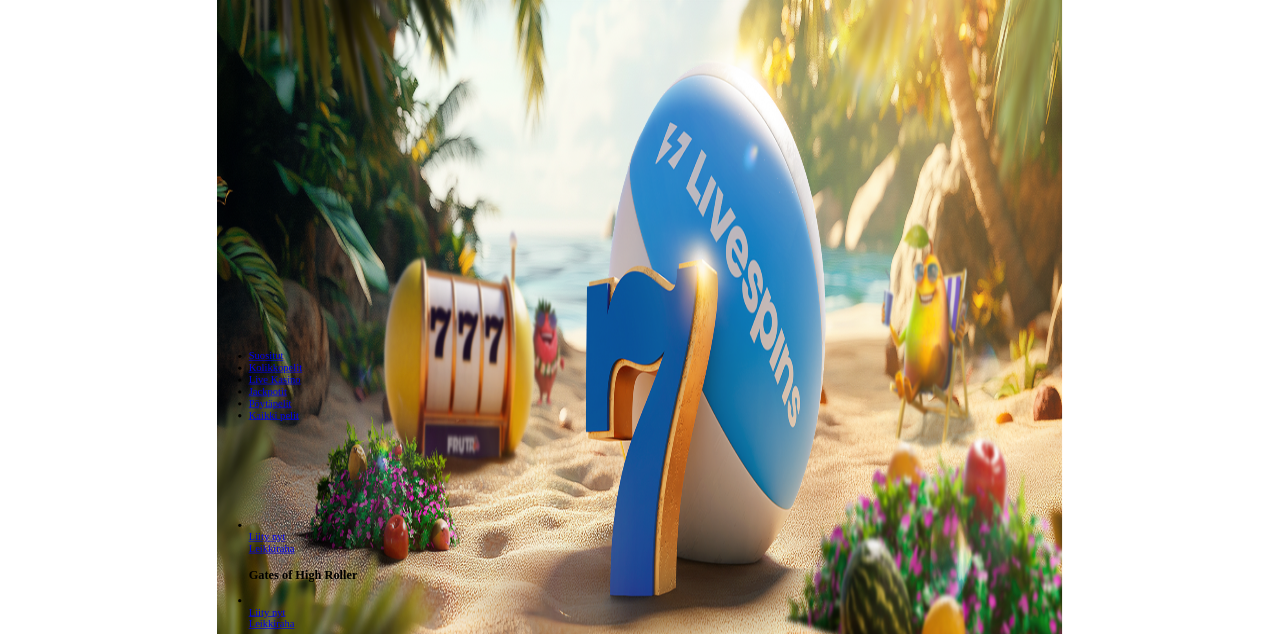 scroll, scrollTop: 0, scrollLeft: 0, axis: both 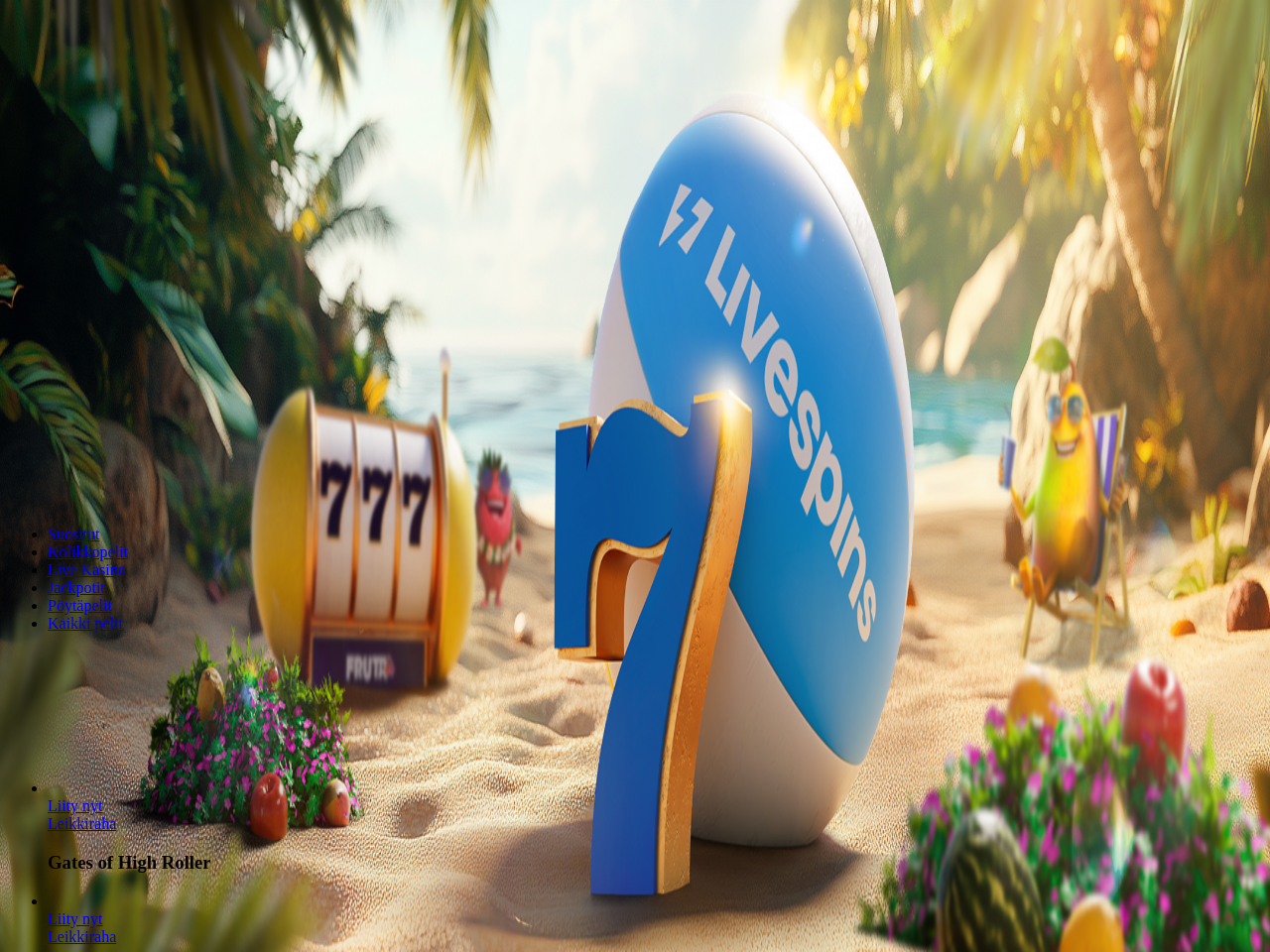 click on "Kirjaudu" at bounding box center [137, 71] 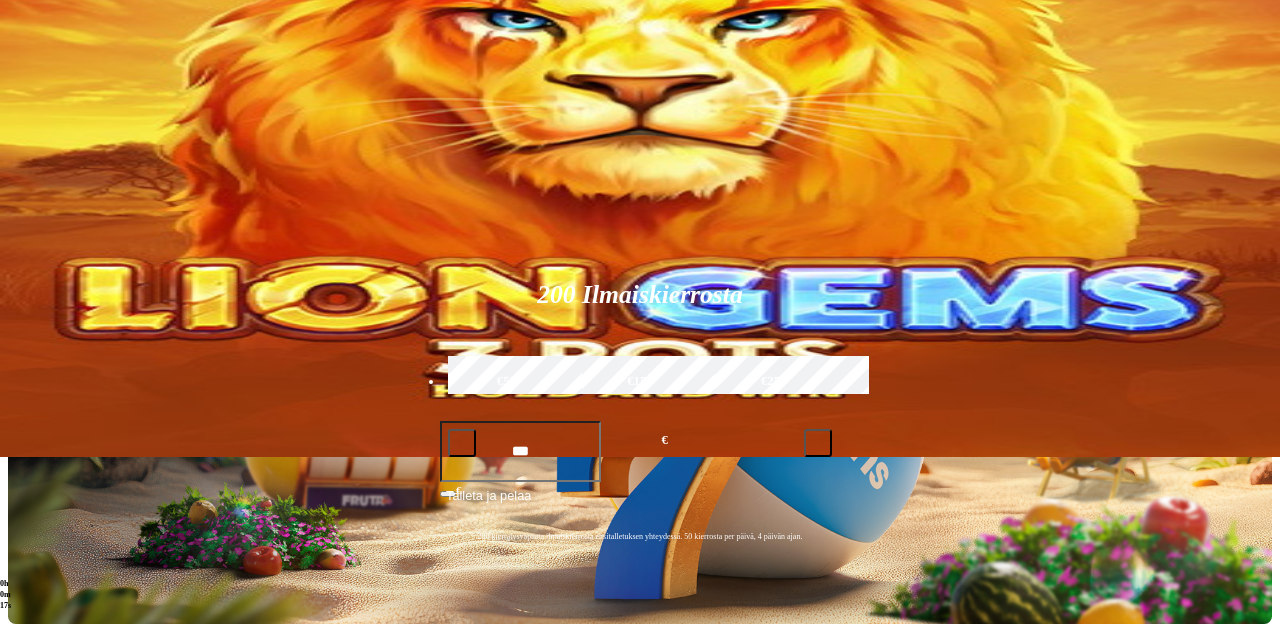 scroll, scrollTop: 178, scrollLeft: 0, axis: vertical 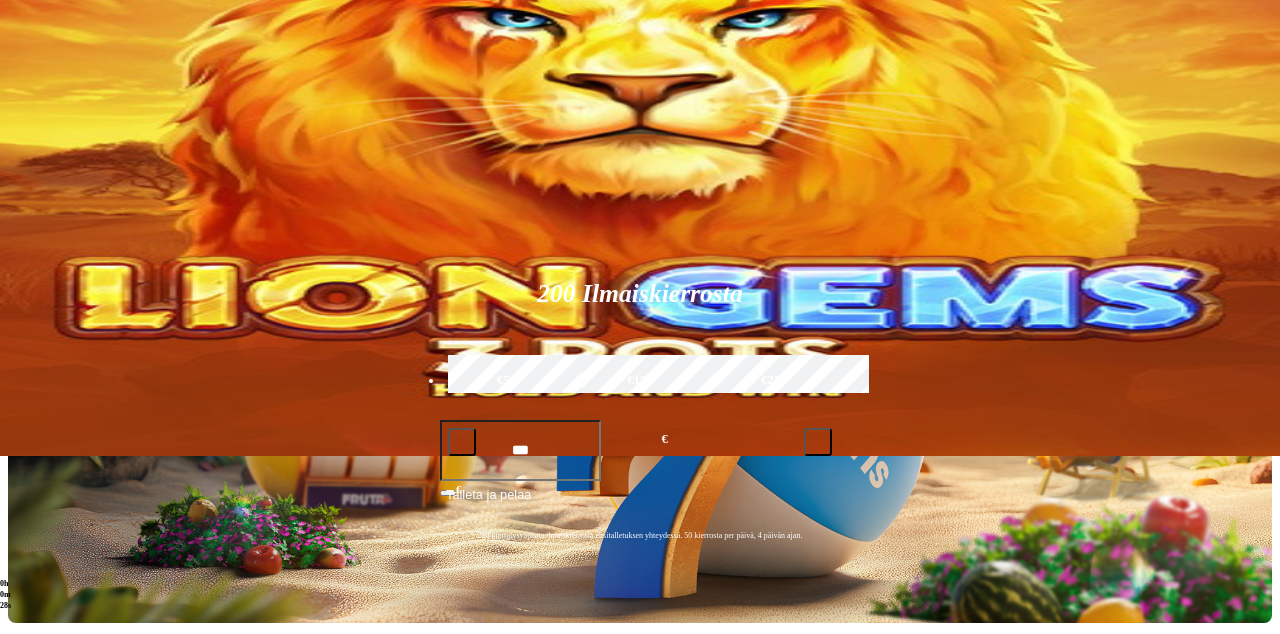 click on "Pelaa nyt" at bounding box center (-687, 1894) 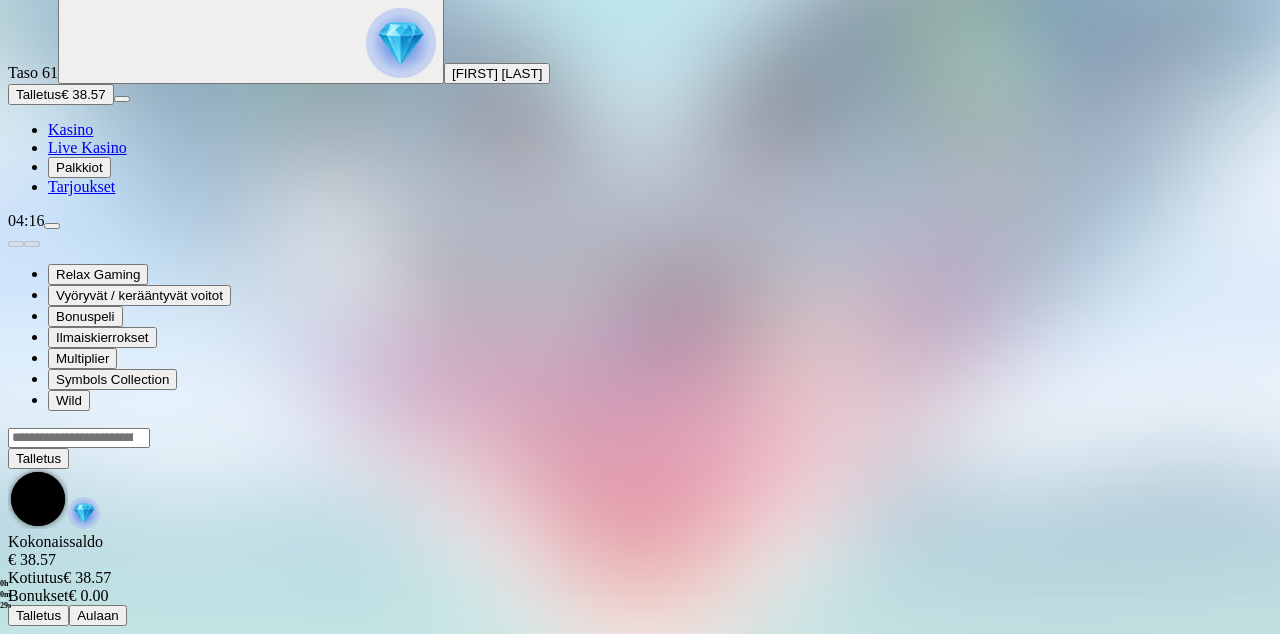 scroll, scrollTop: 0, scrollLeft: 0, axis: both 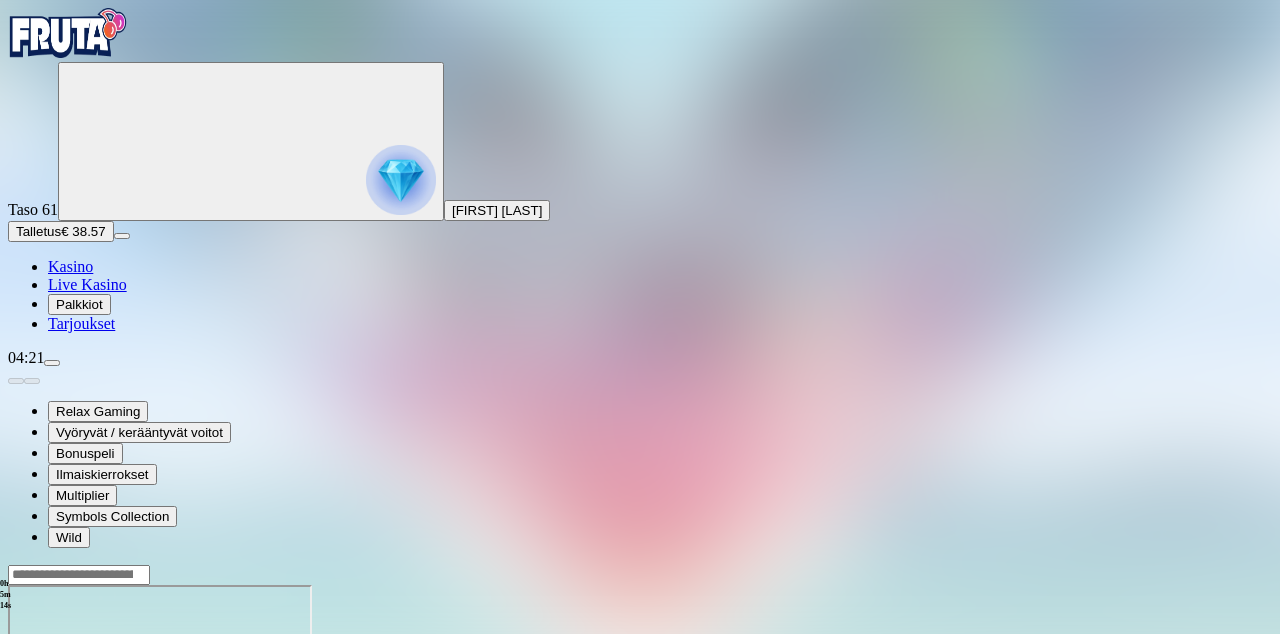 click at bounding box center (16, 757) 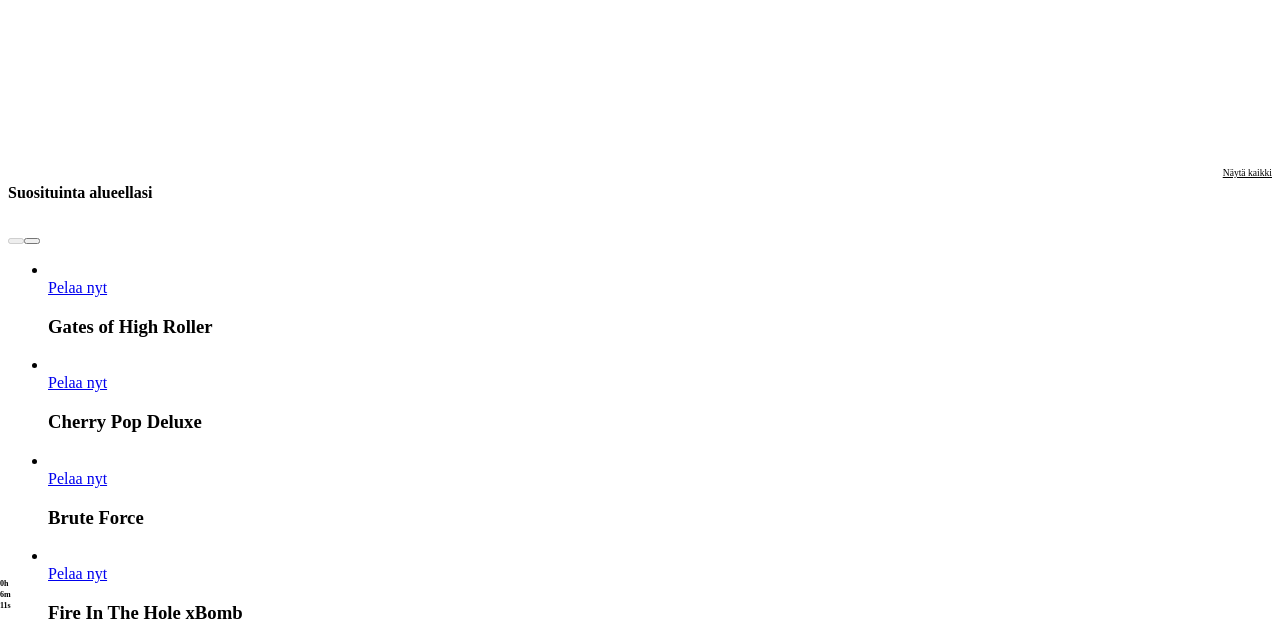 scroll, scrollTop: 1988, scrollLeft: 0, axis: vertical 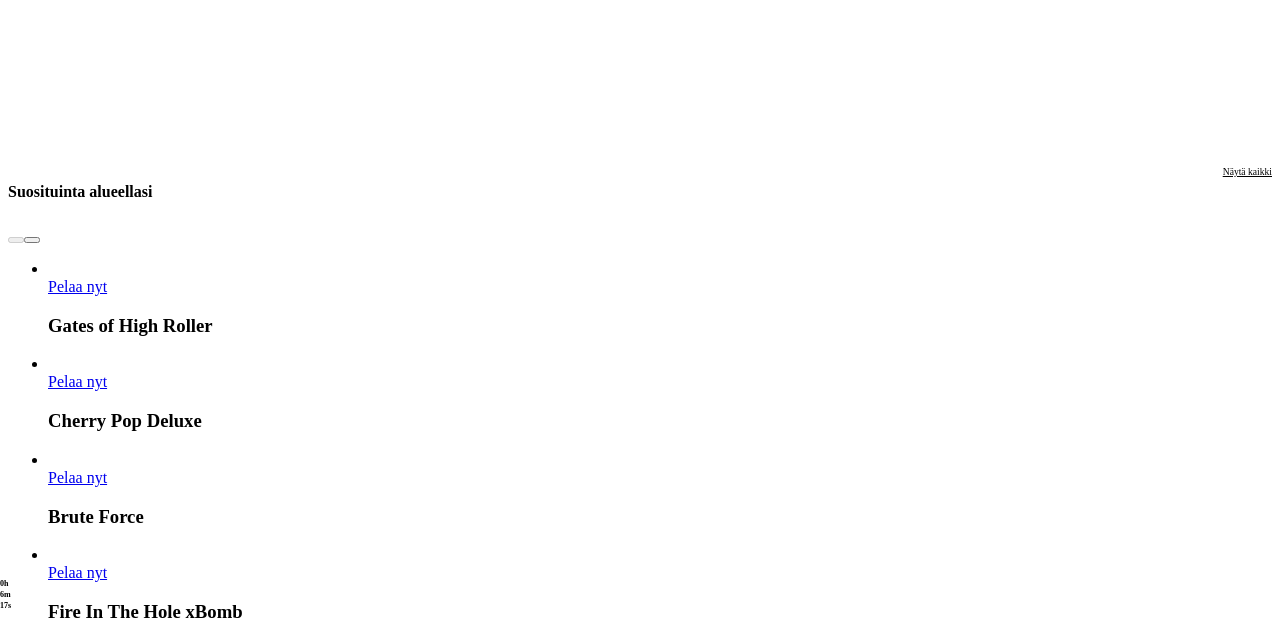 click on "Pelaa nyt" at bounding box center (77, 15264) 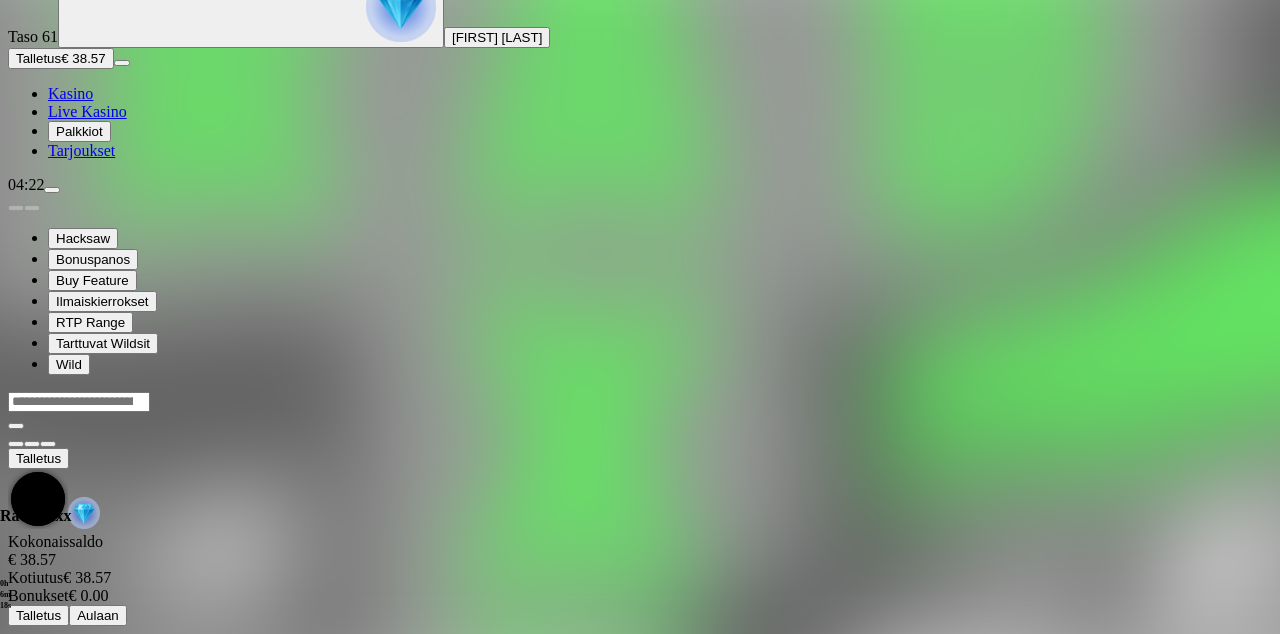 scroll, scrollTop: 0, scrollLeft: 0, axis: both 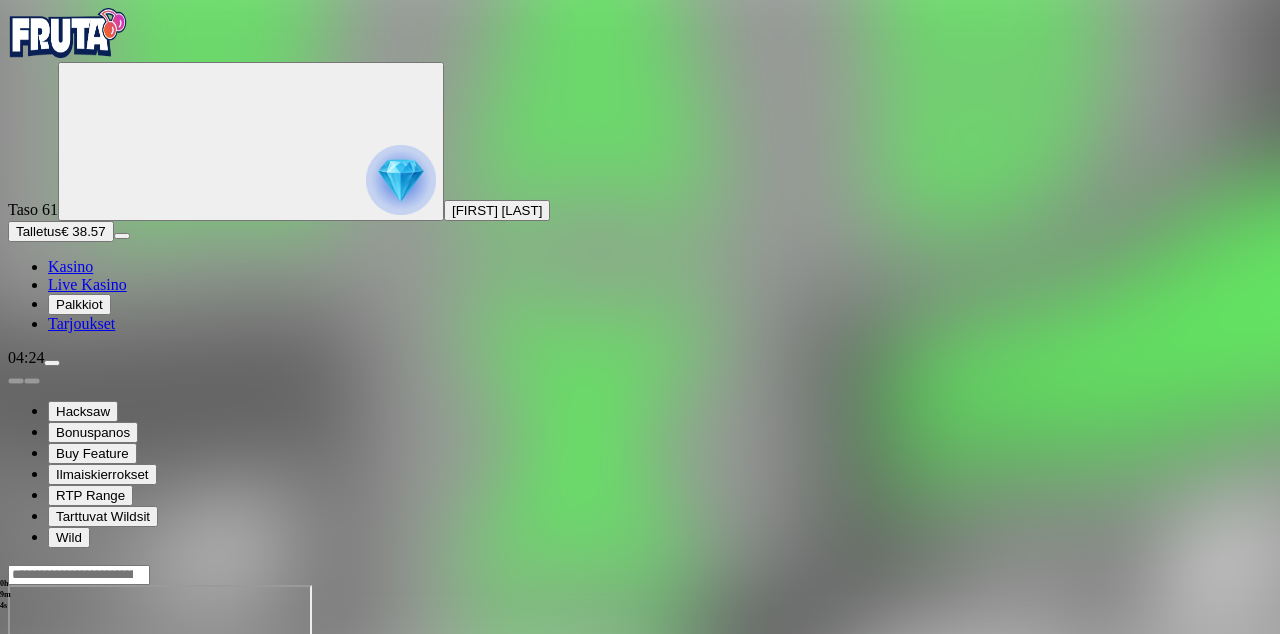 click at bounding box center (640, 664) 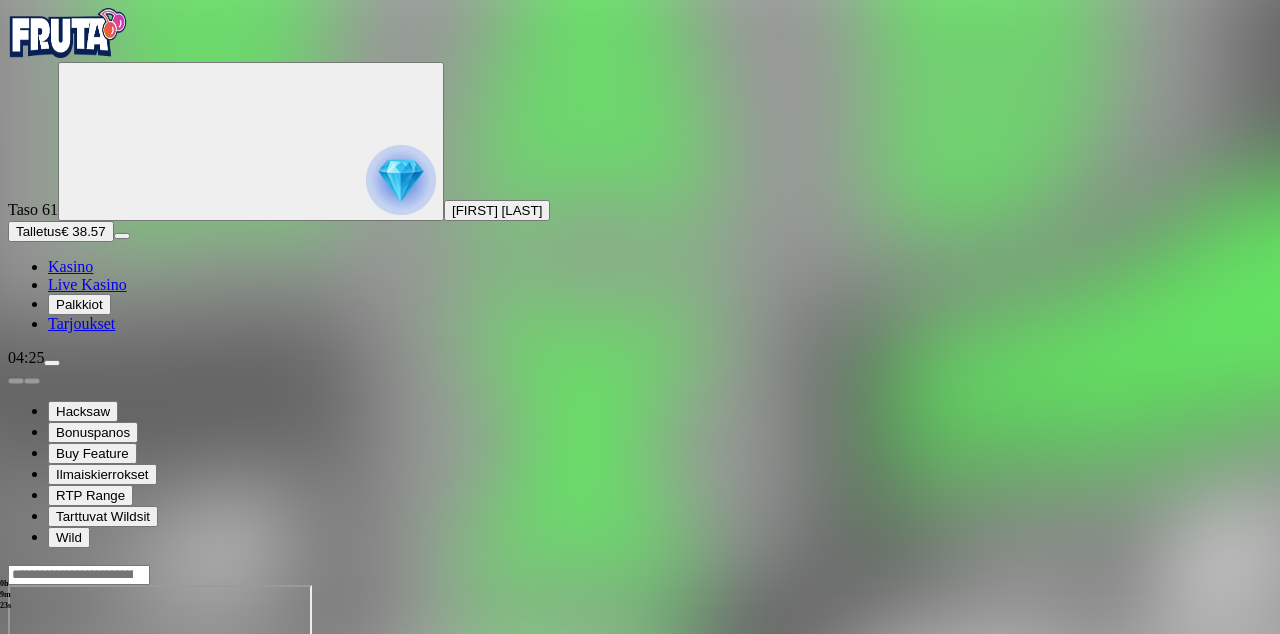 click at bounding box center [16, 757] 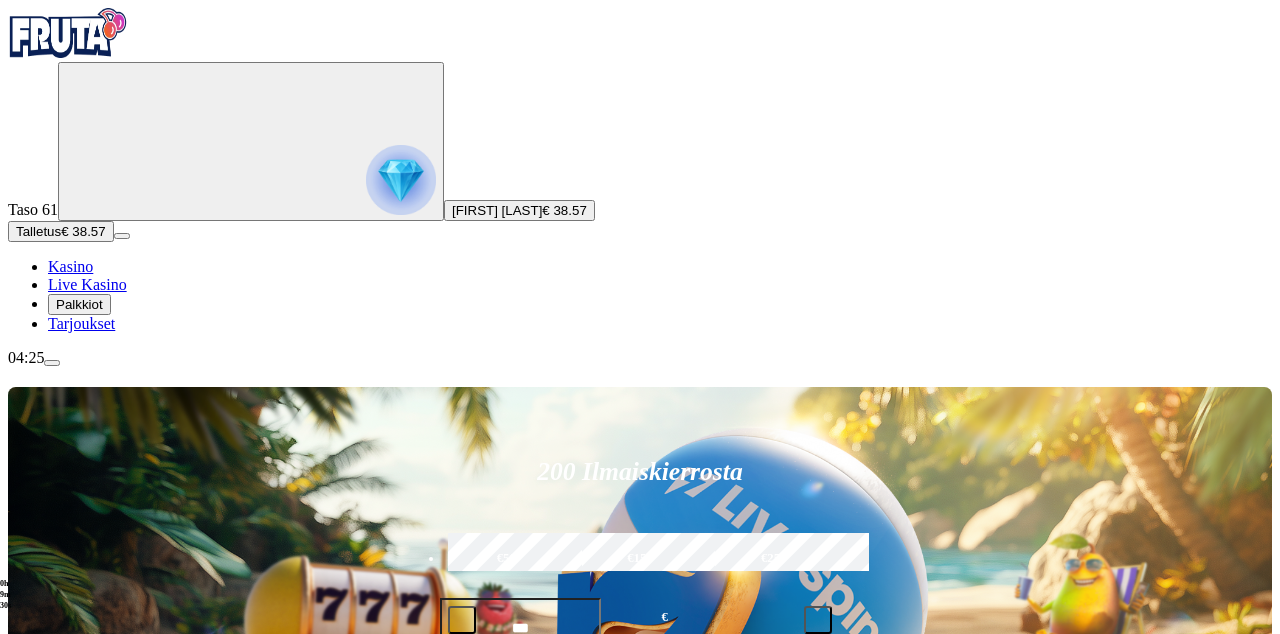 click at bounding box center [48, 1223] 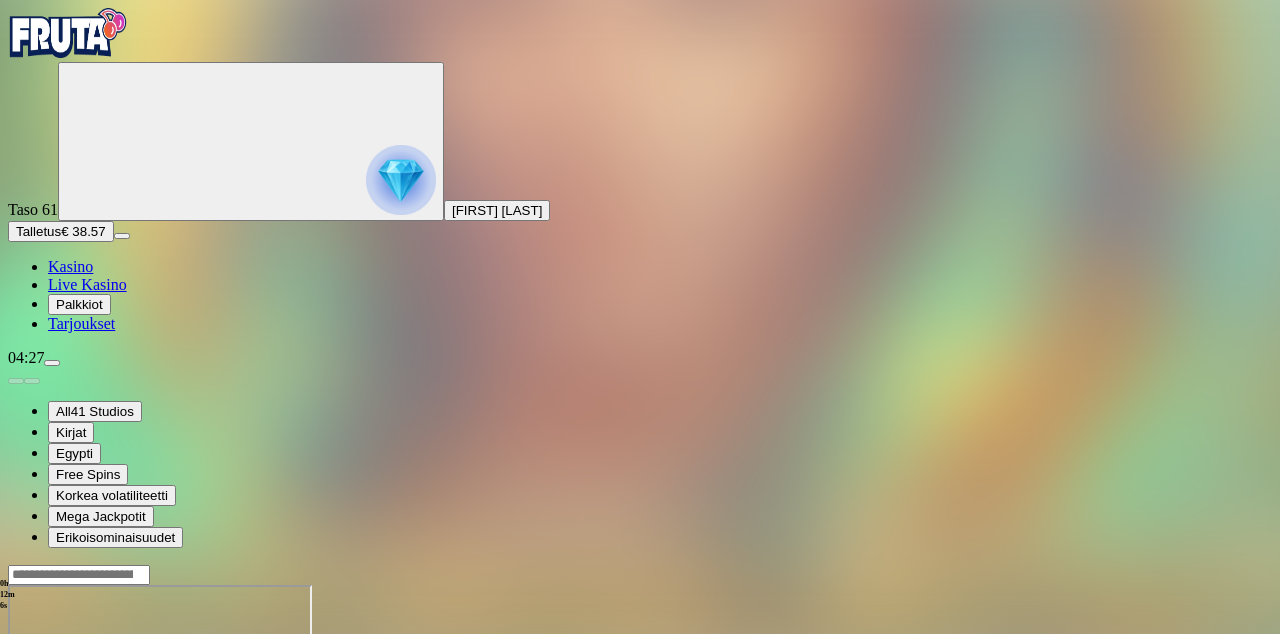 click at bounding box center [16, 757] 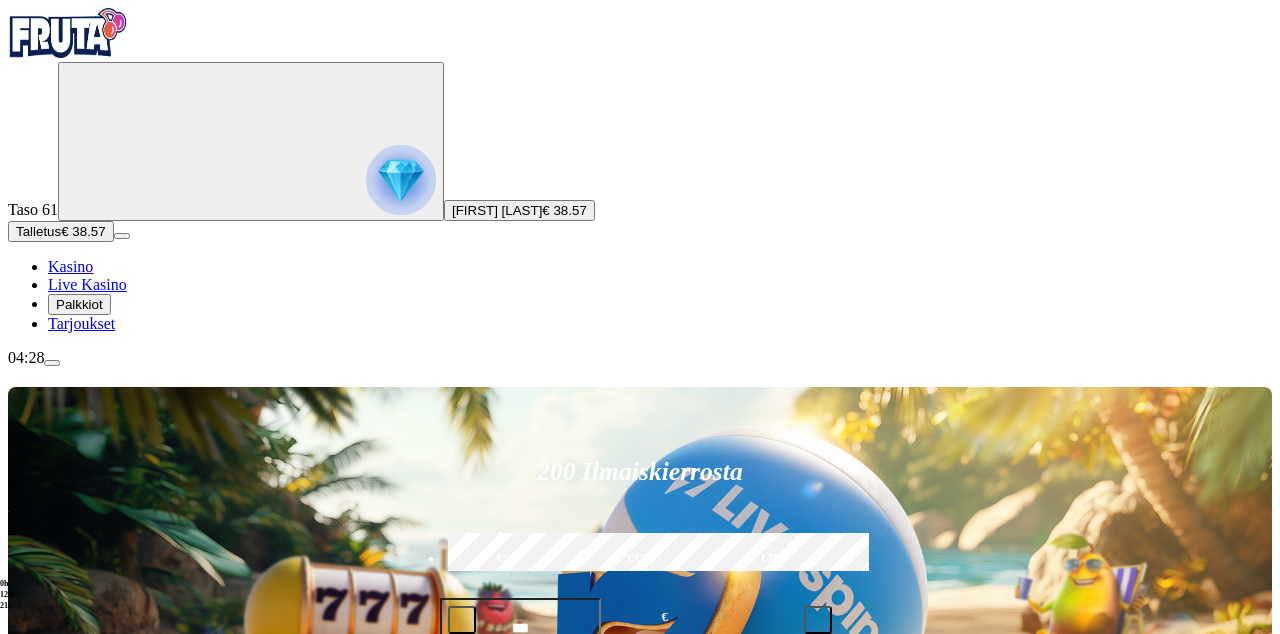 click at bounding box center [901, 899] 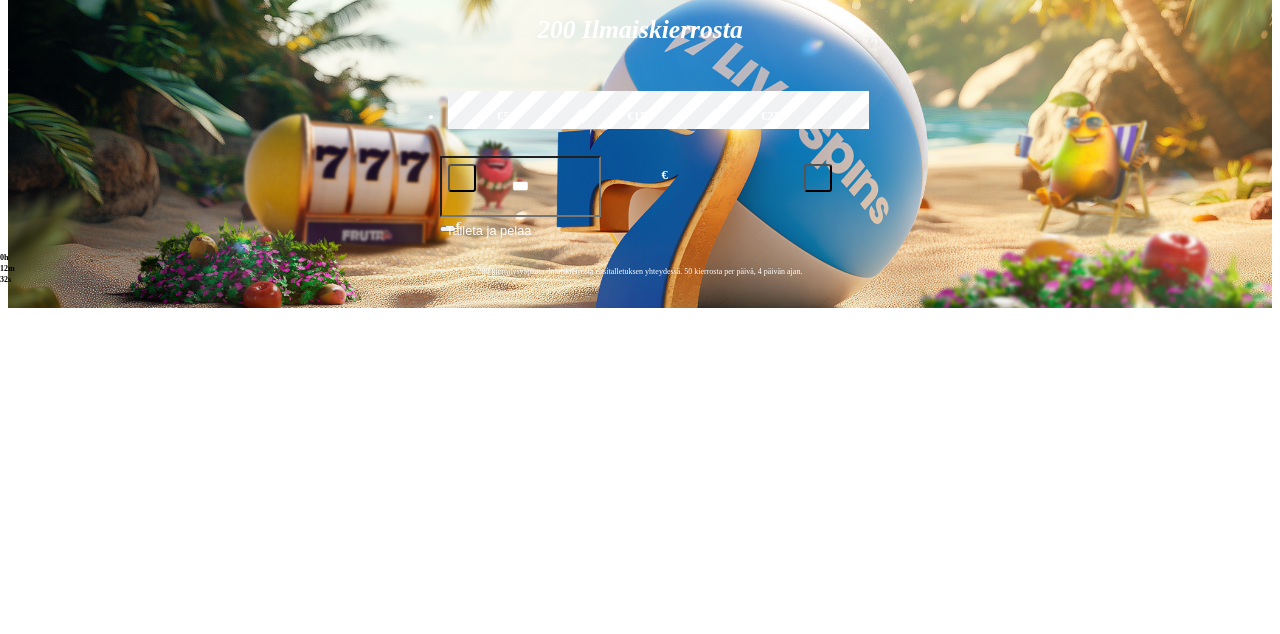 scroll, scrollTop: 116, scrollLeft: 0, axis: vertical 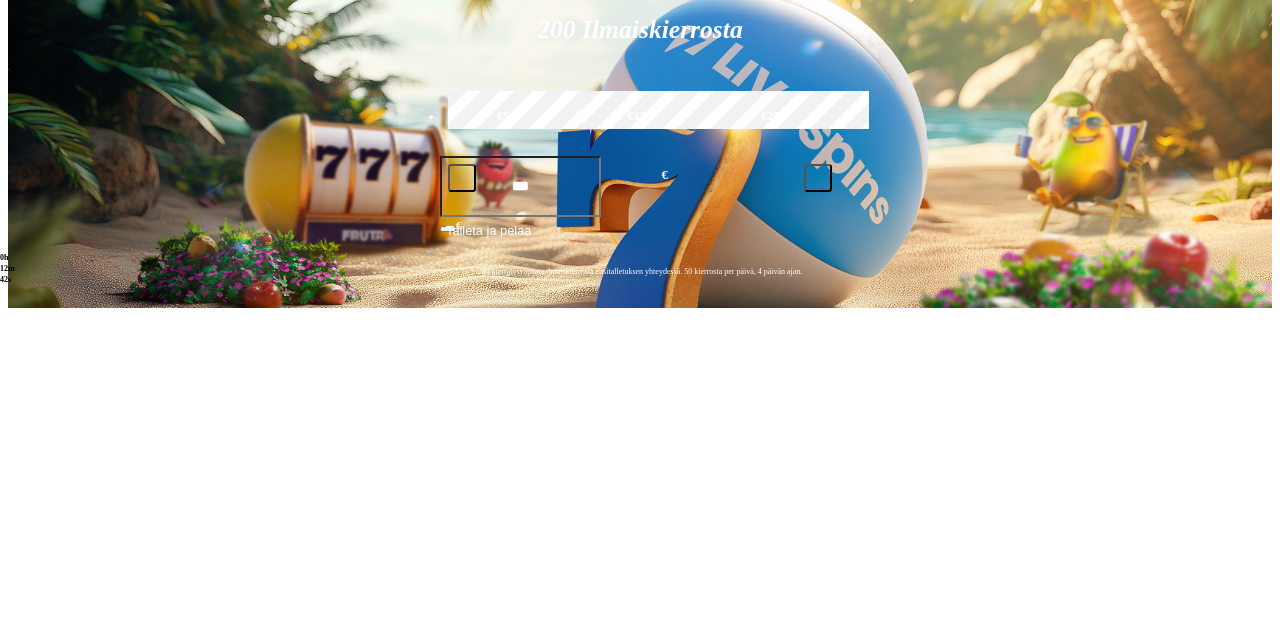 type on "*******" 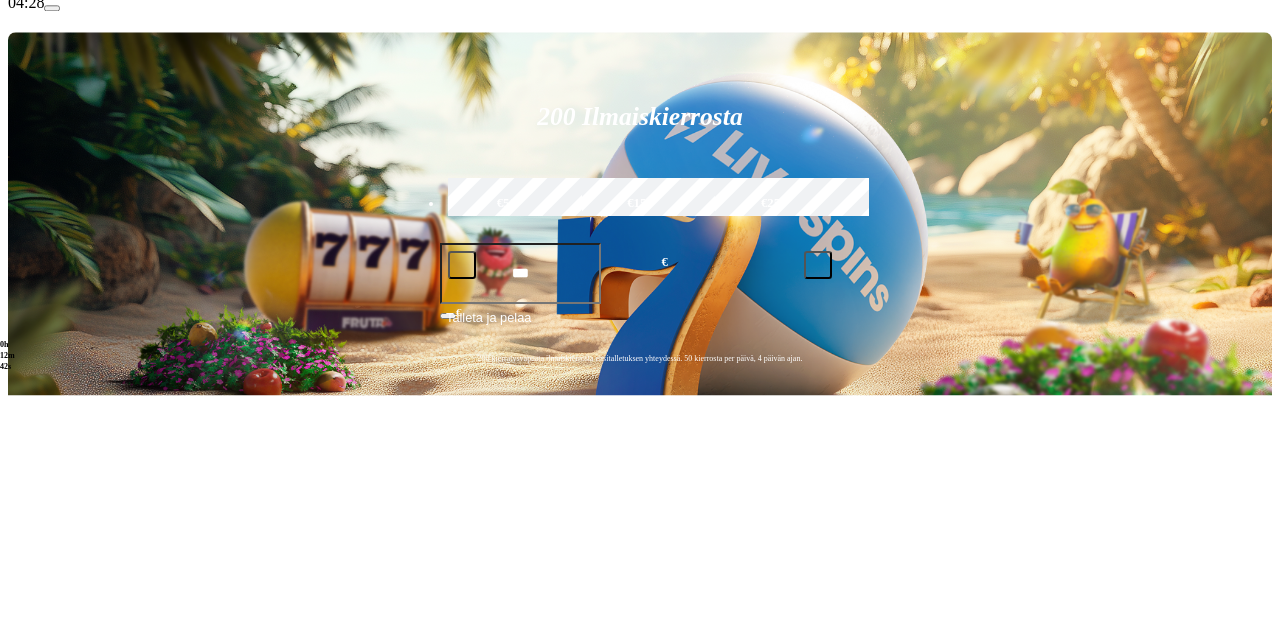 scroll, scrollTop: 116, scrollLeft: 0, axis: vertical 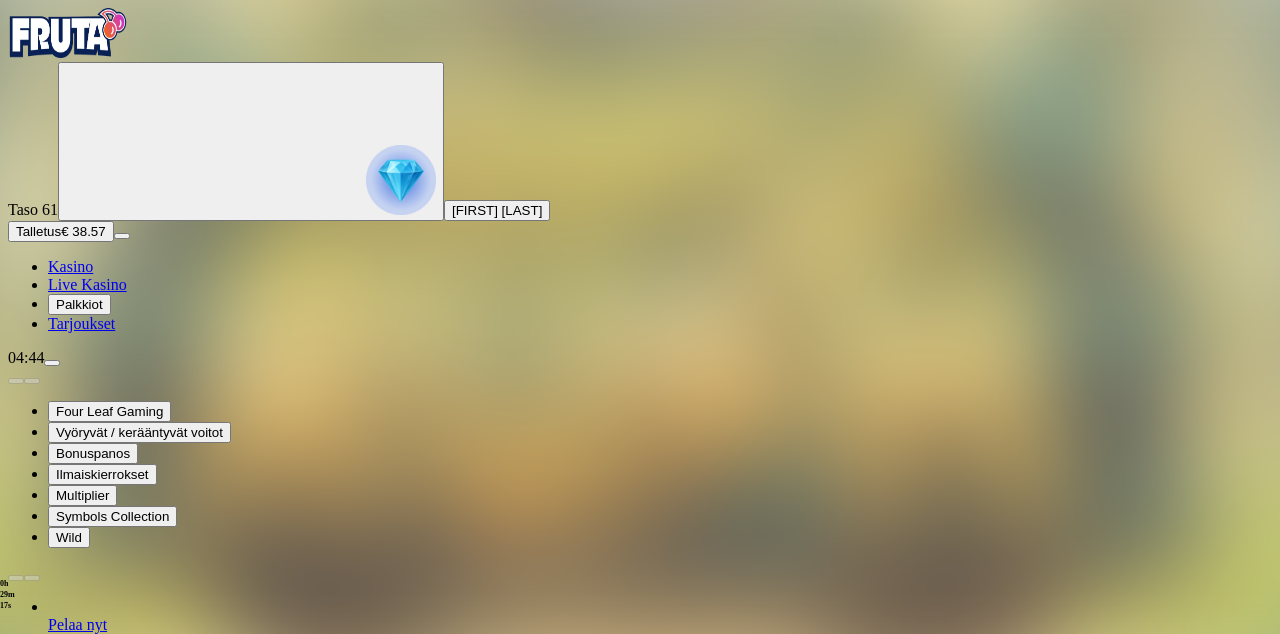 click at bounding box center [16, 1059] 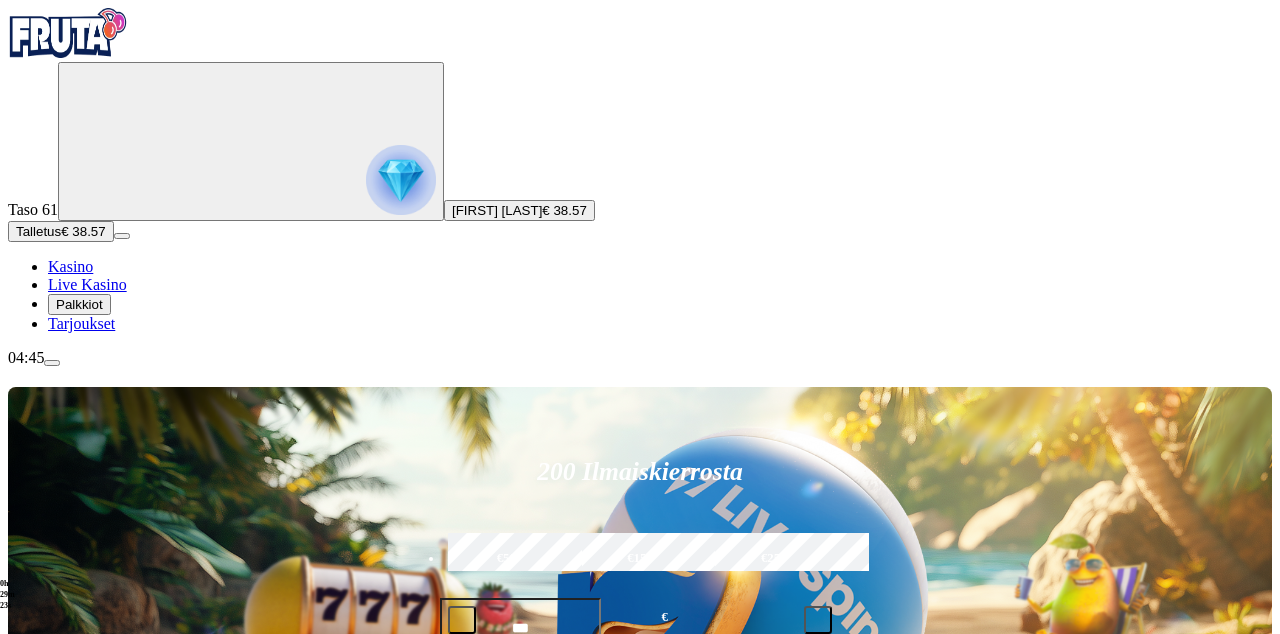 click on "Pelaa nyt" at bounding box center (-636, 1881) 